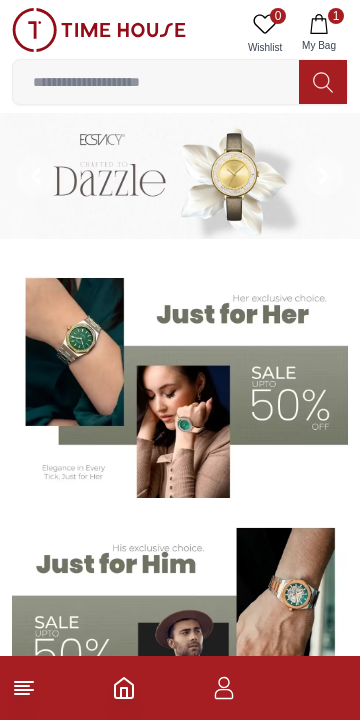 scroll, scrollTop: 0, scrollLeft: 0, axis: both 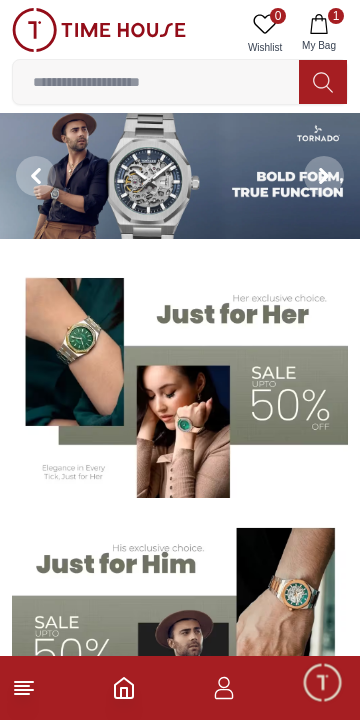 click on "1" at bounding box center (336, 16) 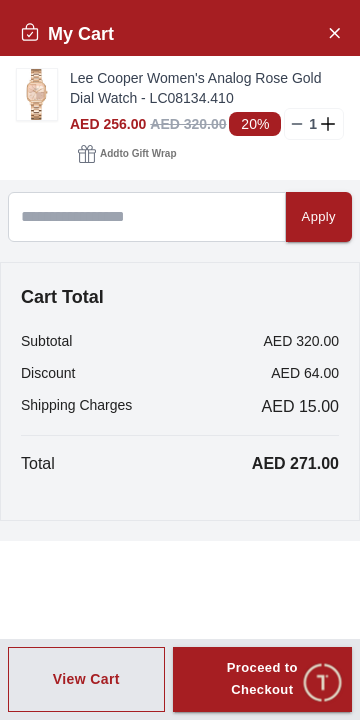 click 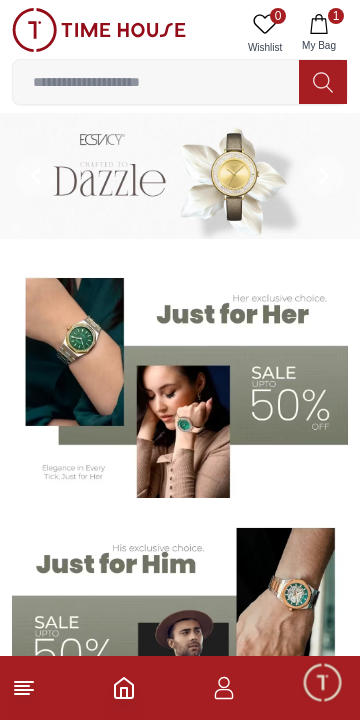 click 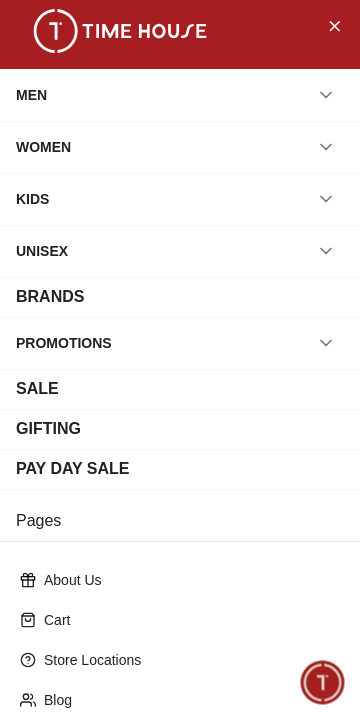 scroll, scrollTop: 0, scrollLeft: 0, axis: both 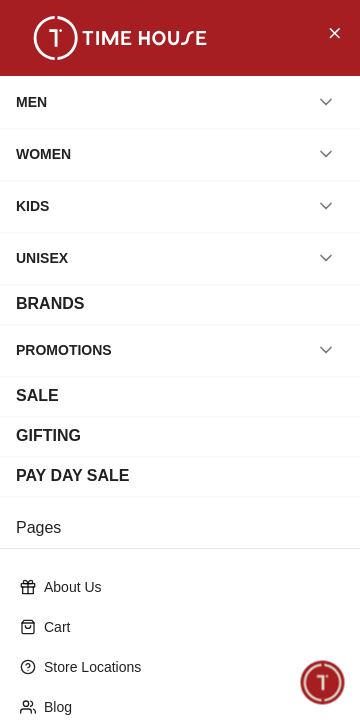 click 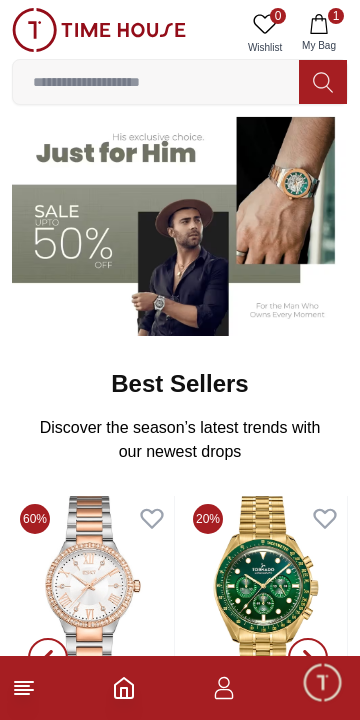 scroll, scrollTop: 402, scrollLeft: 0, axis: vertical 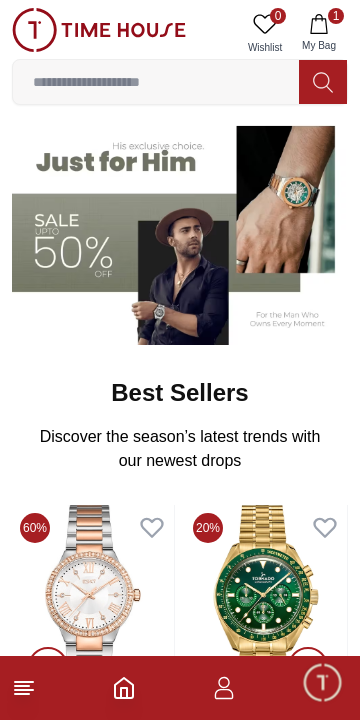 click 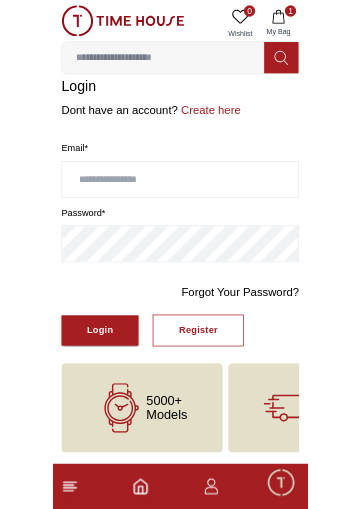 scroll, scrollTop: 0, scrollLeft: 0, axis: both 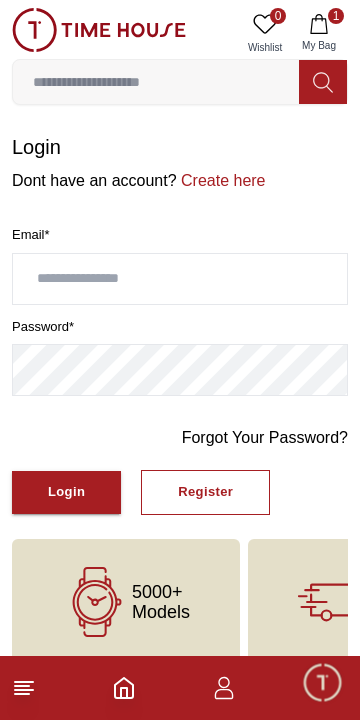 click on "Register" at bounding box center [205, 492] 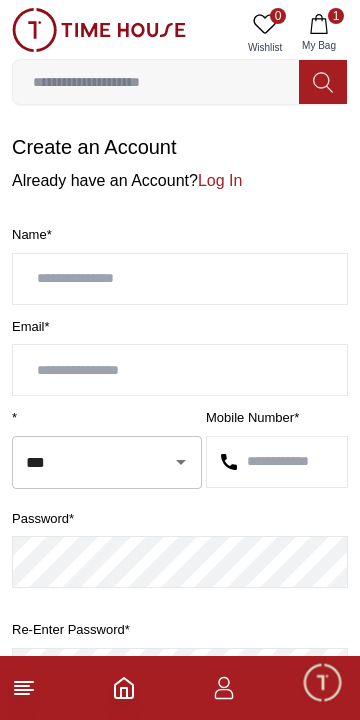 click on "Log In" at bounding box center [220, 180] 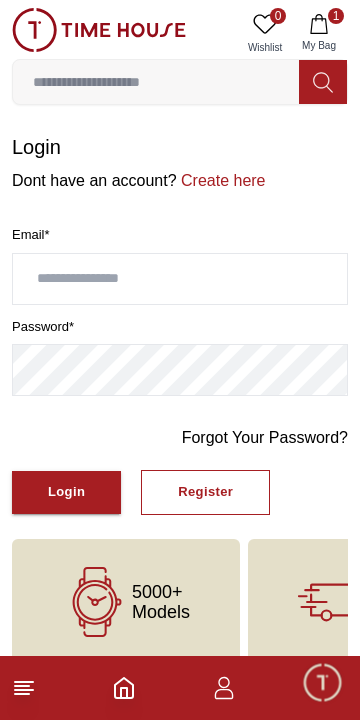 click at bounding box center [180, 279] 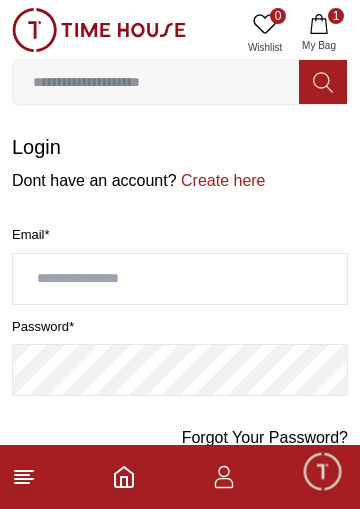 type on "**********" 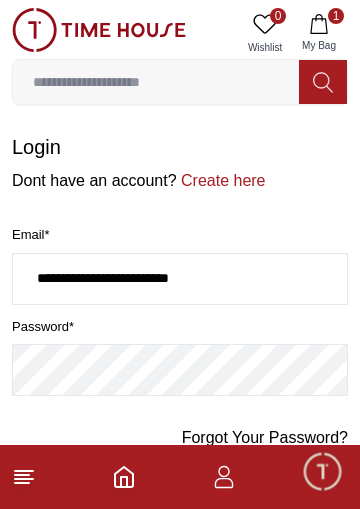 scroll, scrollTop: 236, scrollLeft: 0, axis: vertical 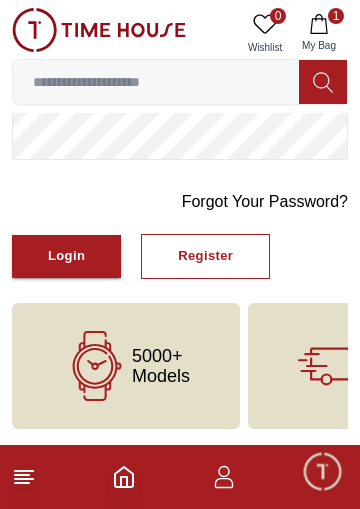click on "Login" at bounding box center [66, 256] 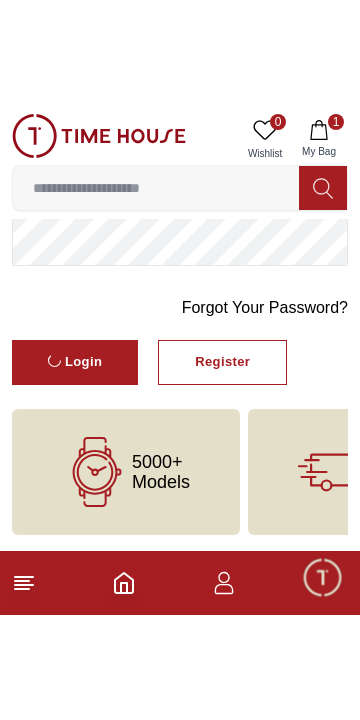 scroll, scrollTop: 25, scrollLeft: 0, axis: vertical 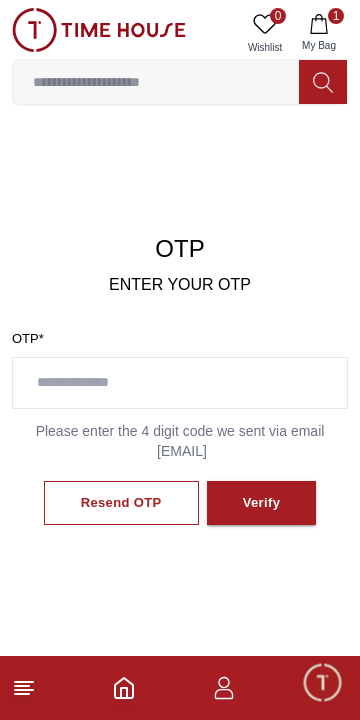 click at bounding box center (180, 383) 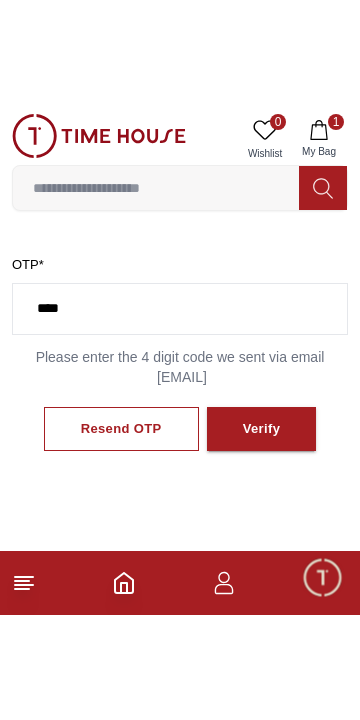 scroll, scrollTop: 179, scrollLeft: 0, axis: vertical 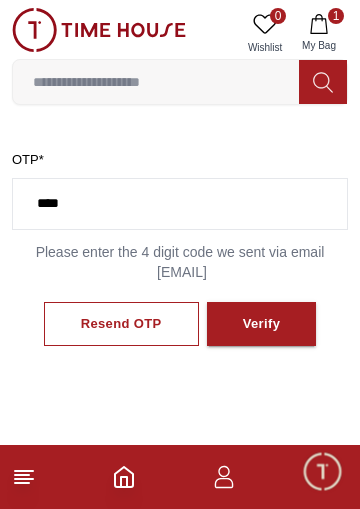 type on "****" 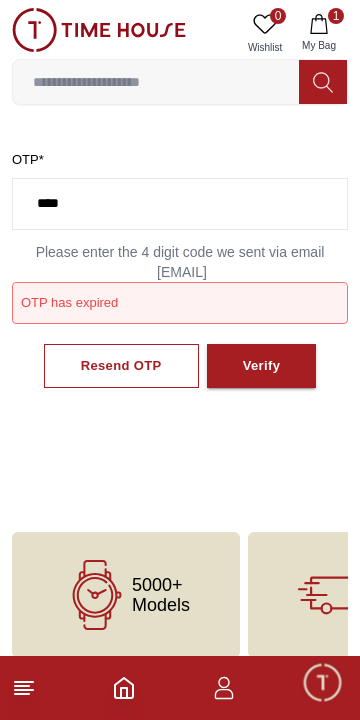 click on "Resend OTP" at bounding box center (121, 366) 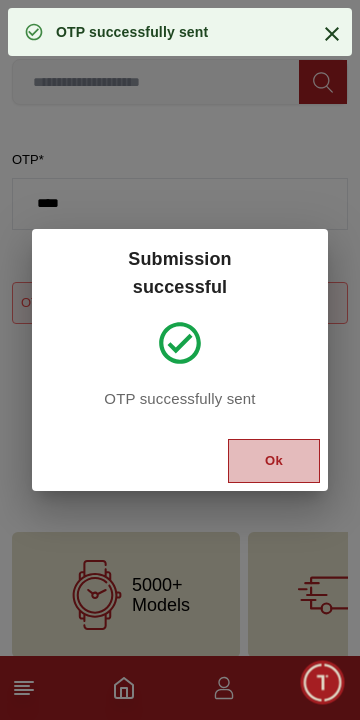 click on "Ok" at bounding box center (274, 461) 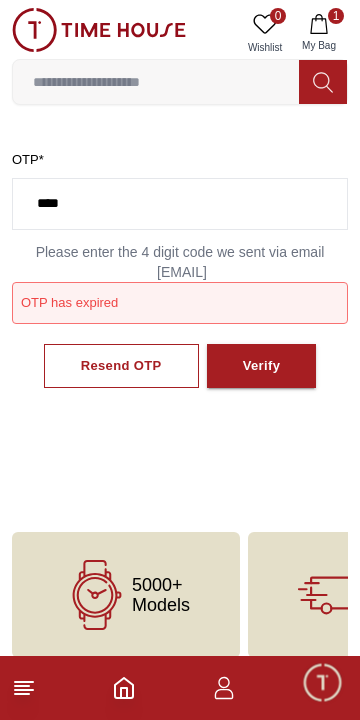 click on "OTP has expired" at bounding box center (180, 303) 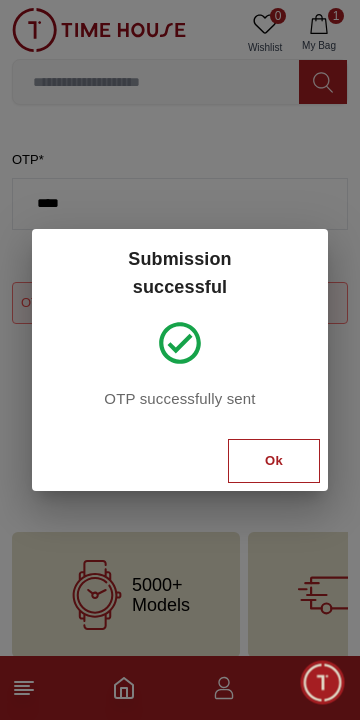 click on "Ok" at bounding box center [274, 461] 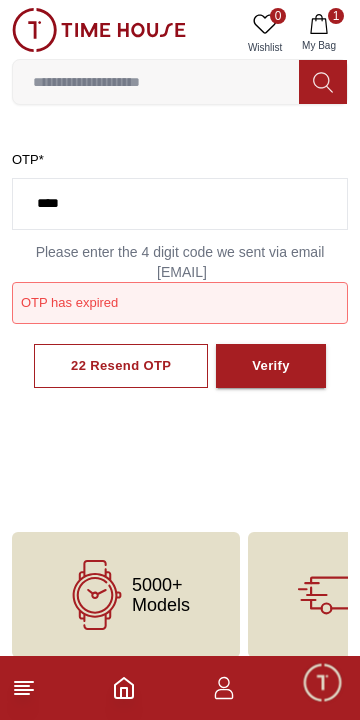 click on "OTP has expired" at bounding box center (180, 303) 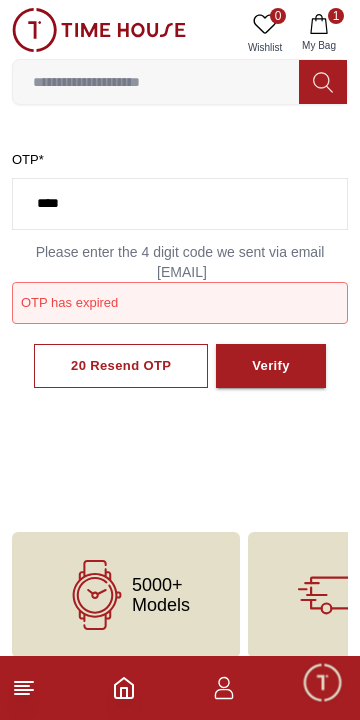 click on "OTP has expired" at bounding box center (180, 303) 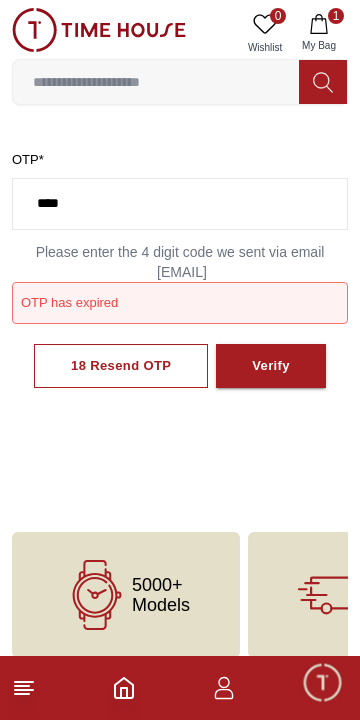 click on "18     Resend OTP Verify" at bounding box center [180, 366] 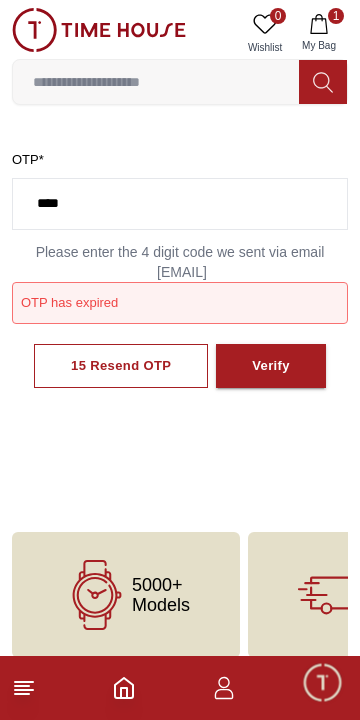 click on "15     Resend OTP Verify" at bounding box center [180, 366] 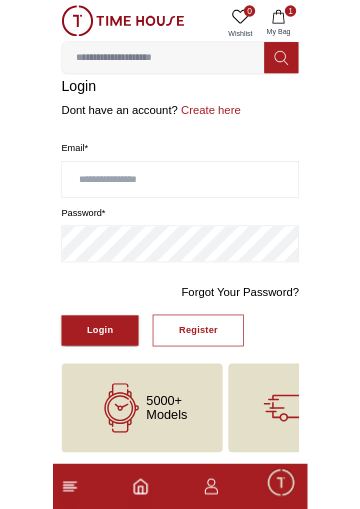 scroll, scrollTop: 6, scrollLeft: 0, axis: vertical 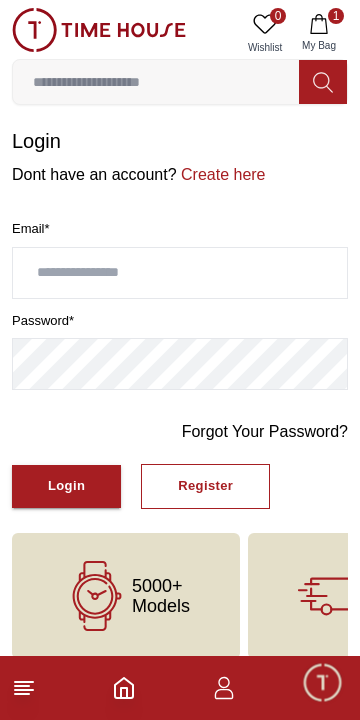 click at bounding box center [180, 273] 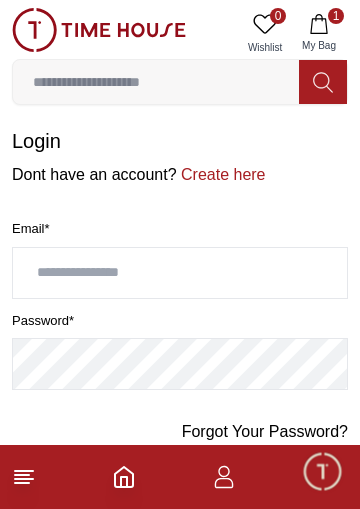type on "**********" 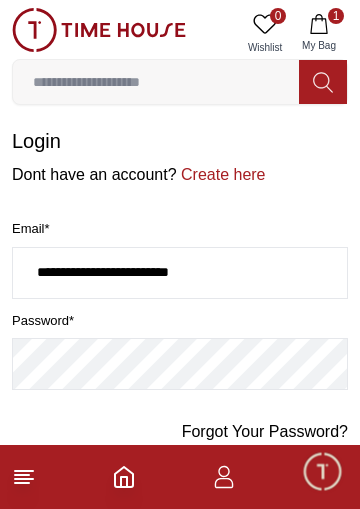 scroll, scrollTop: 236, scrollLeft: 0, axis: vertical 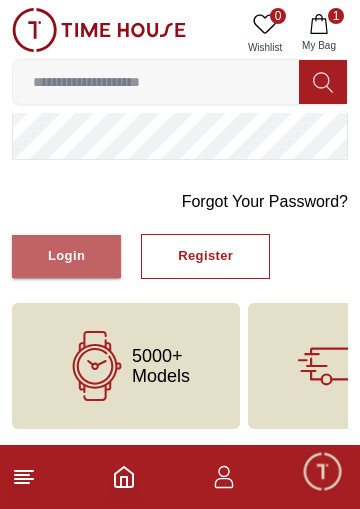 click on "Login" at bounding box center (66, 256) 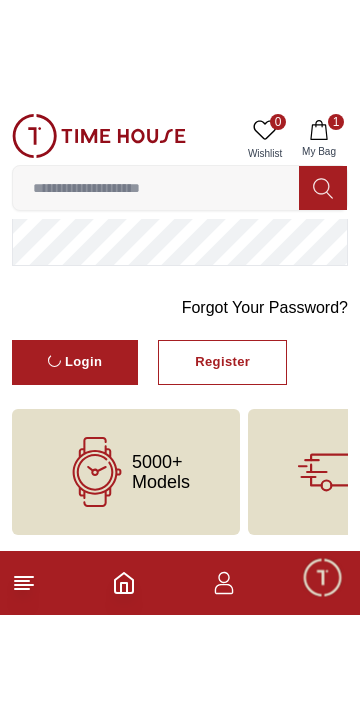 scroll, scrollTop: 25, scrollLeft: 0, axis: vertical 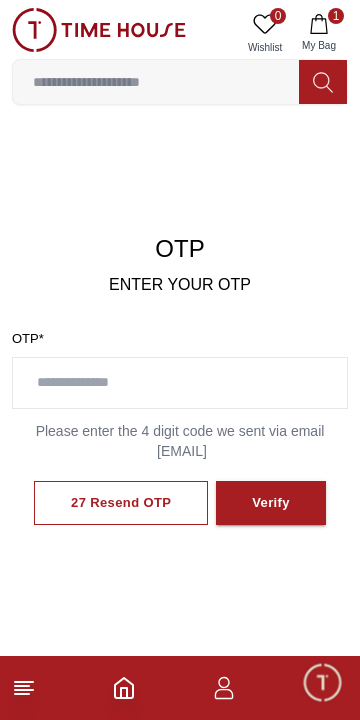 click at bounding box center (180, 383) 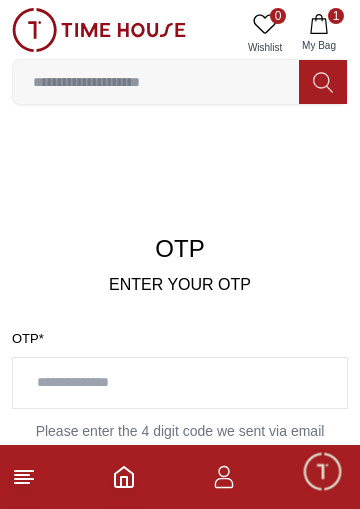 click at bounding box center (180, 383) 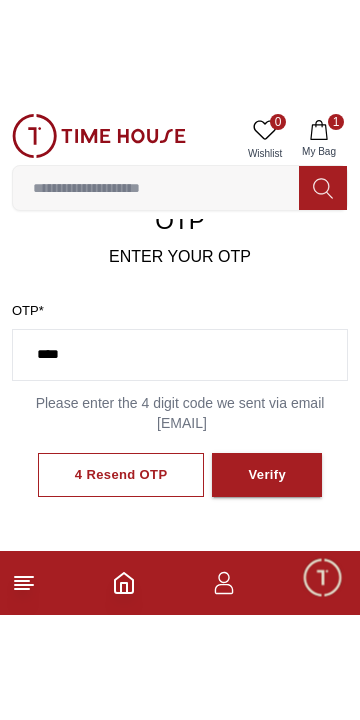 scroll, scrollTop: 135, scrollLeft: 0, axis: vertical 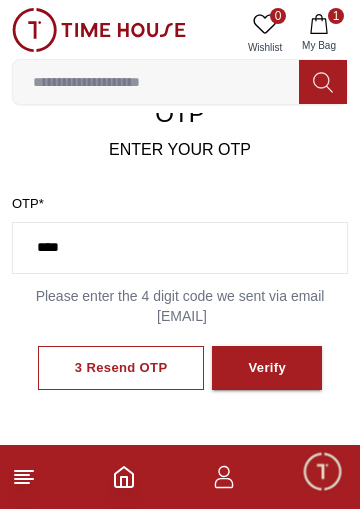 type on "****" 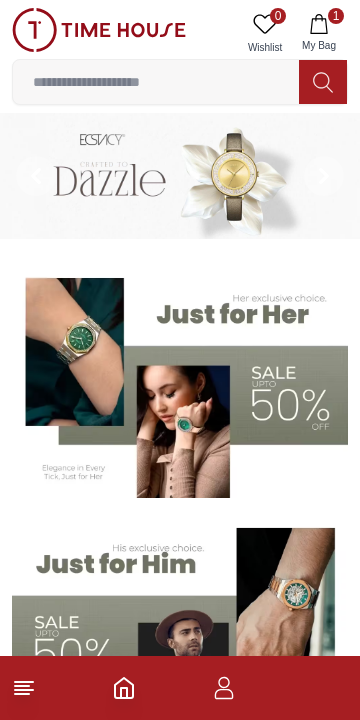 scroll, scrollTop: 0, scrollLeft: 0, axis: both 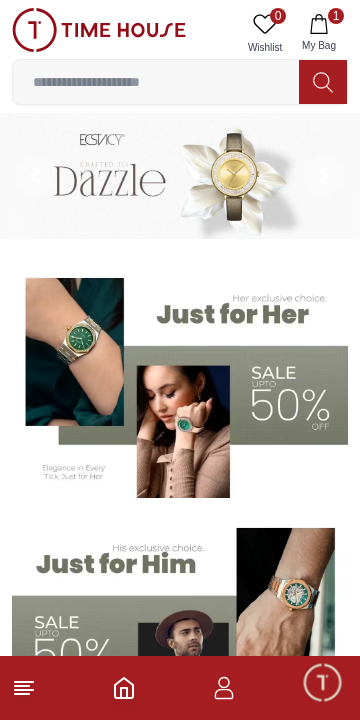 click 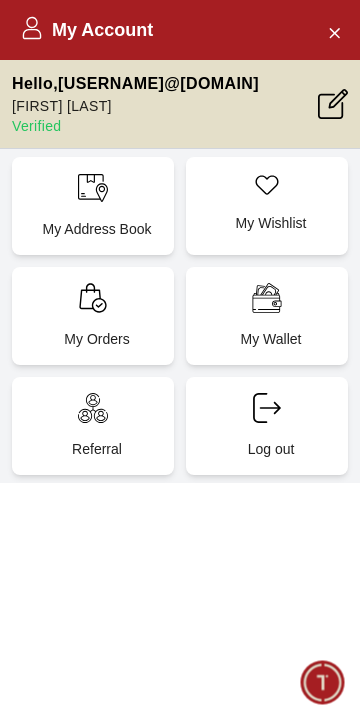 click at bounding box center [322, 682] 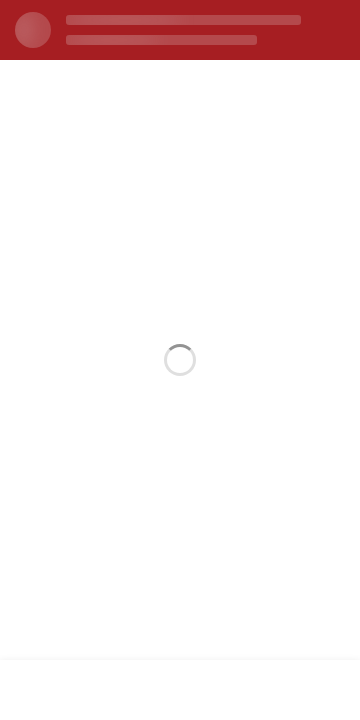 scroll, scrollTop: 0, scrollLeft: 0, axis: both 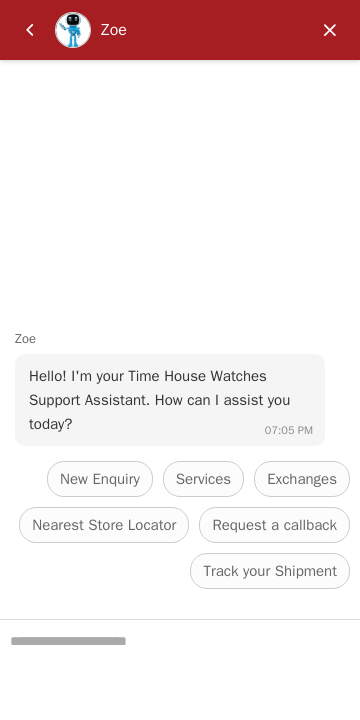 click at bounding box center [30, 30] 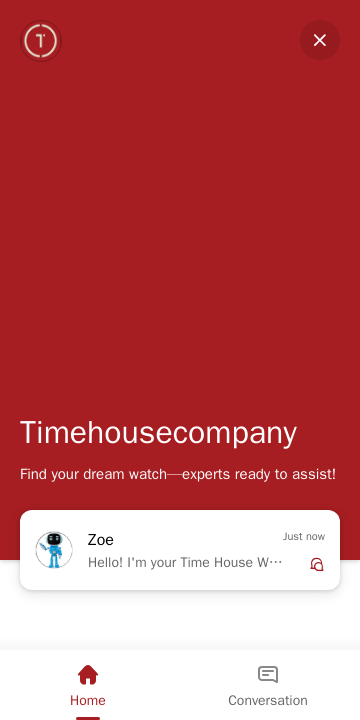 click at bounding box center [320, 40] 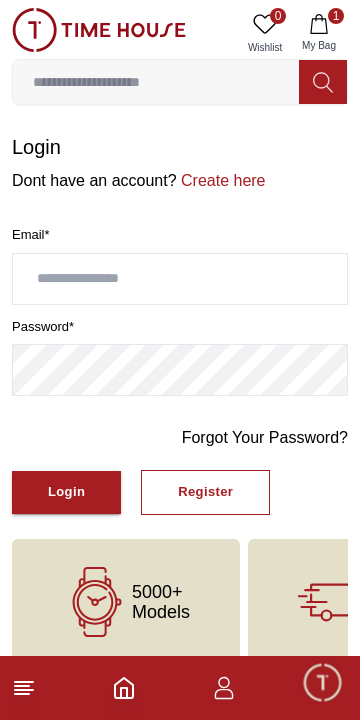 click on "1" at bounding box center [180, 688] 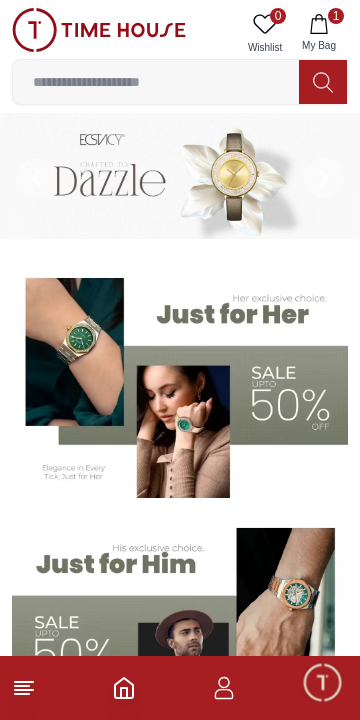 click 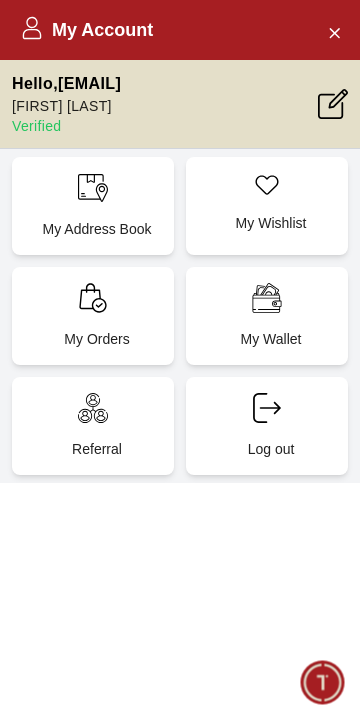 scroll, scrollTop: 25, scrollLeft: 0, axis: vertical 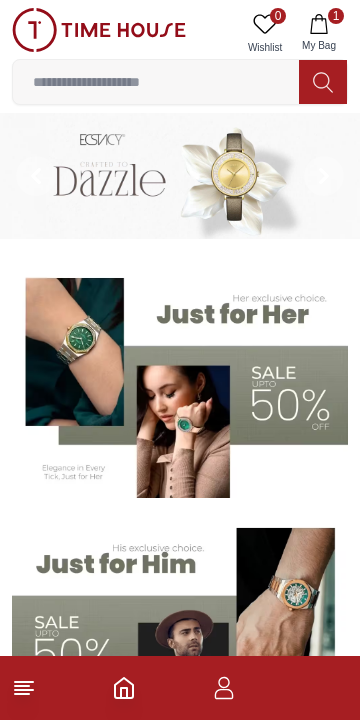 click on "1 My Bag" at bounding box center [319, 33] 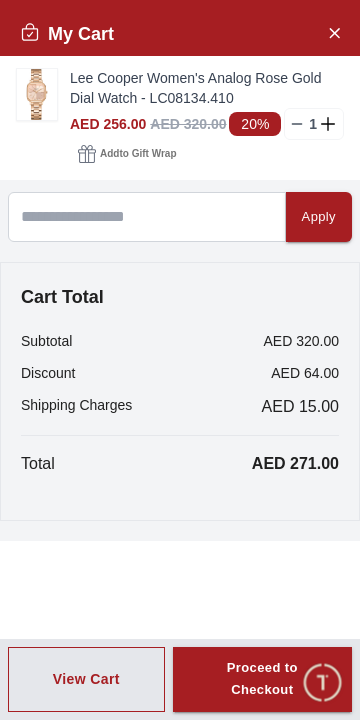 scroll, scrollTop: 0, scrollLeft: 0, axis: both 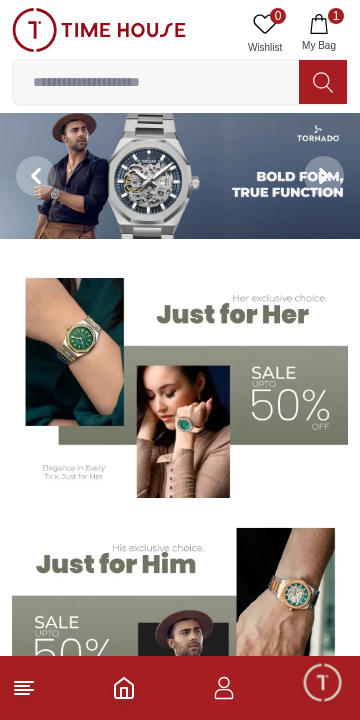 click 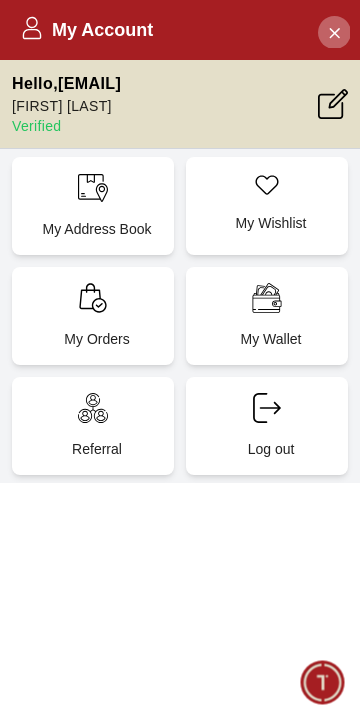 click 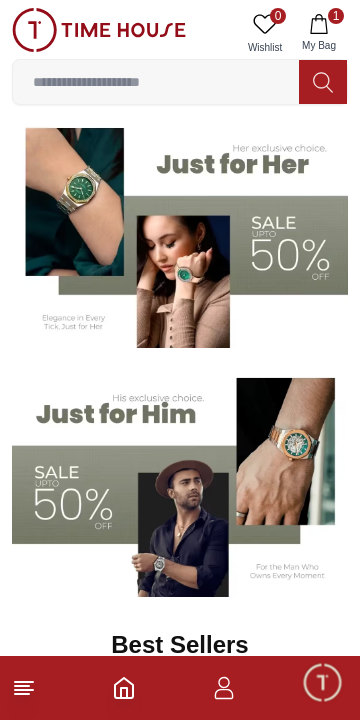 scroll, scrollTop: 149, scrollLeft: 0, axis: vertical 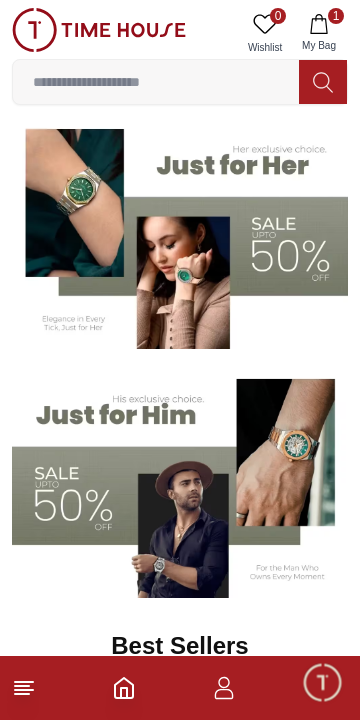 click 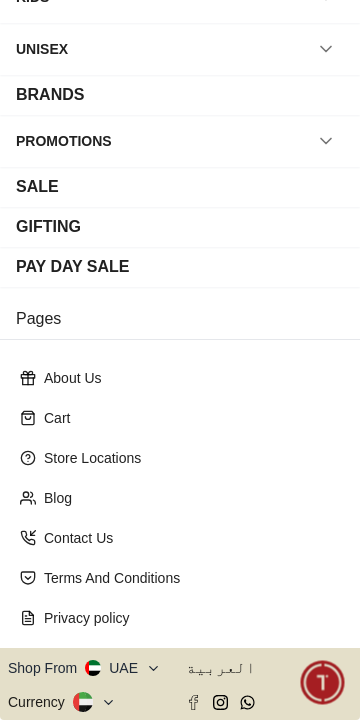 scroll, scrollTop: 253, scrollLeft: 0, axis: vertical 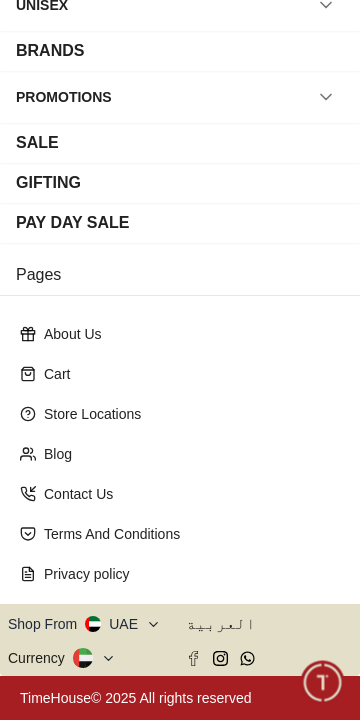 click at bounding box center (93, 624) 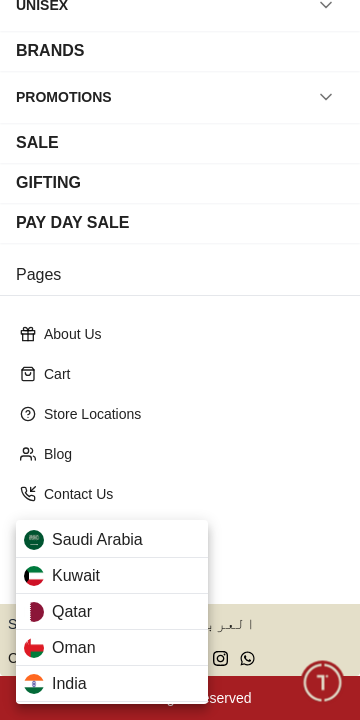 click on "Saudi Arabia" at bounding box center [112, 540] 